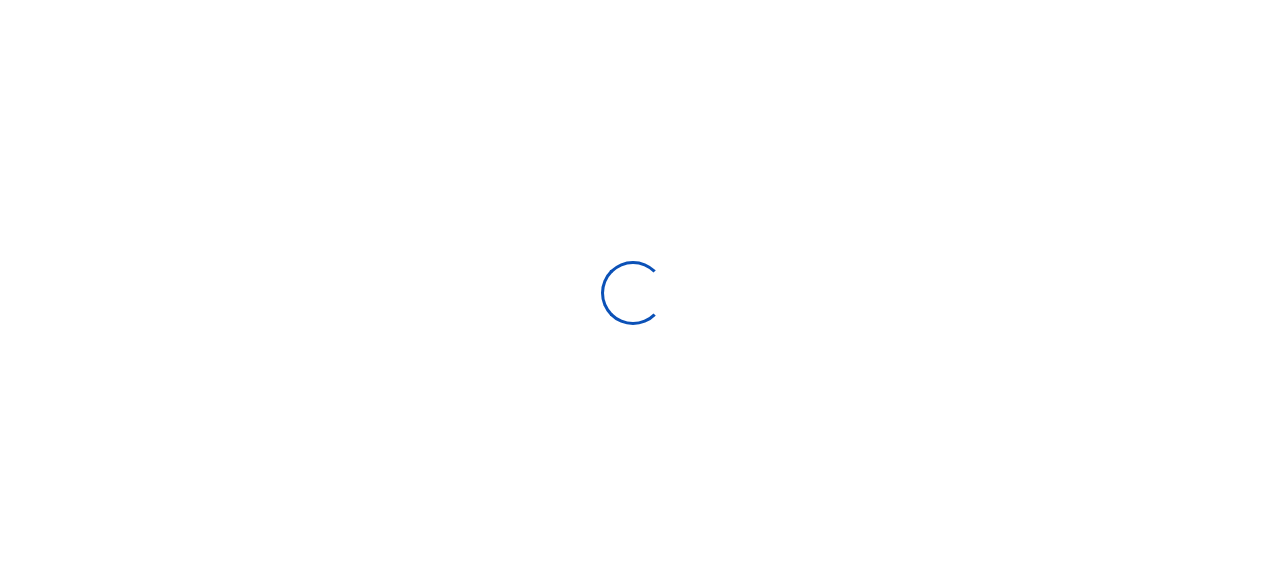 scroll, scrollTop: 0, scrollLeft: 0, axis: both 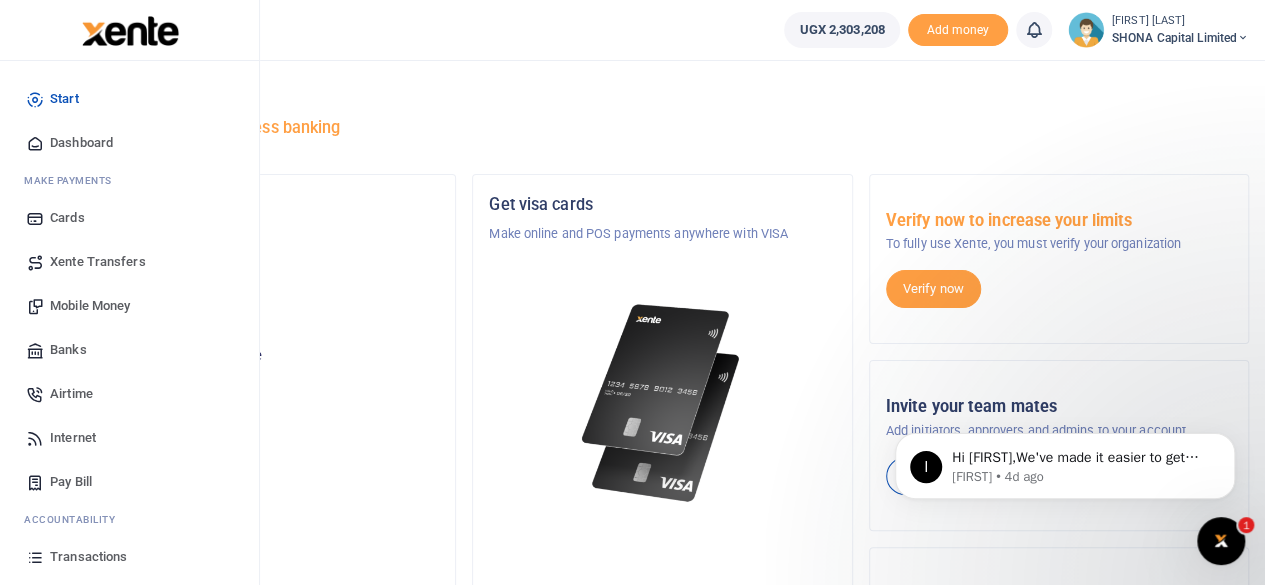 click on "Mobile Money" at bounding box center (90, 306) 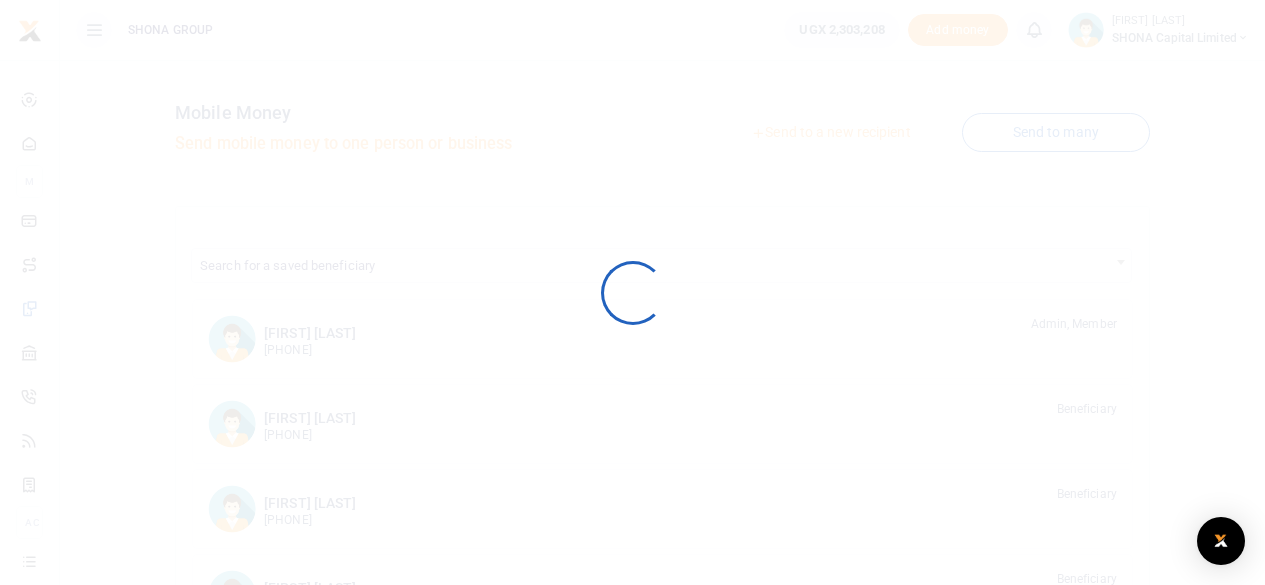 scroll, scrollTop: 0, scrollLeft: 0, axis: both 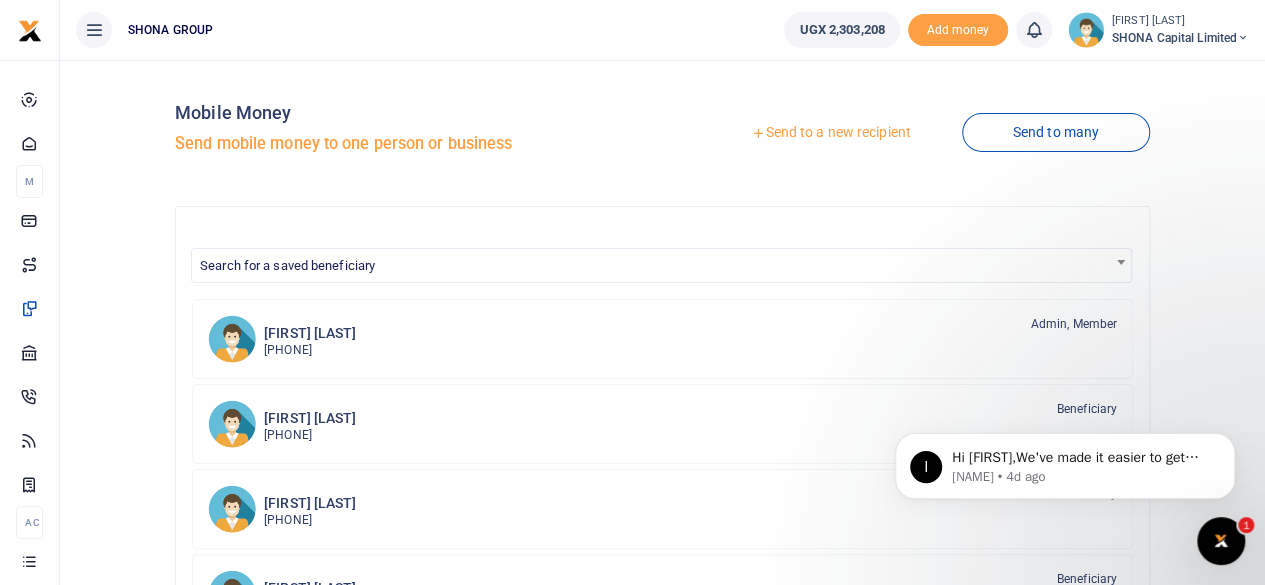 click on "Send to a new recipient" at bounding box center (830, 133) 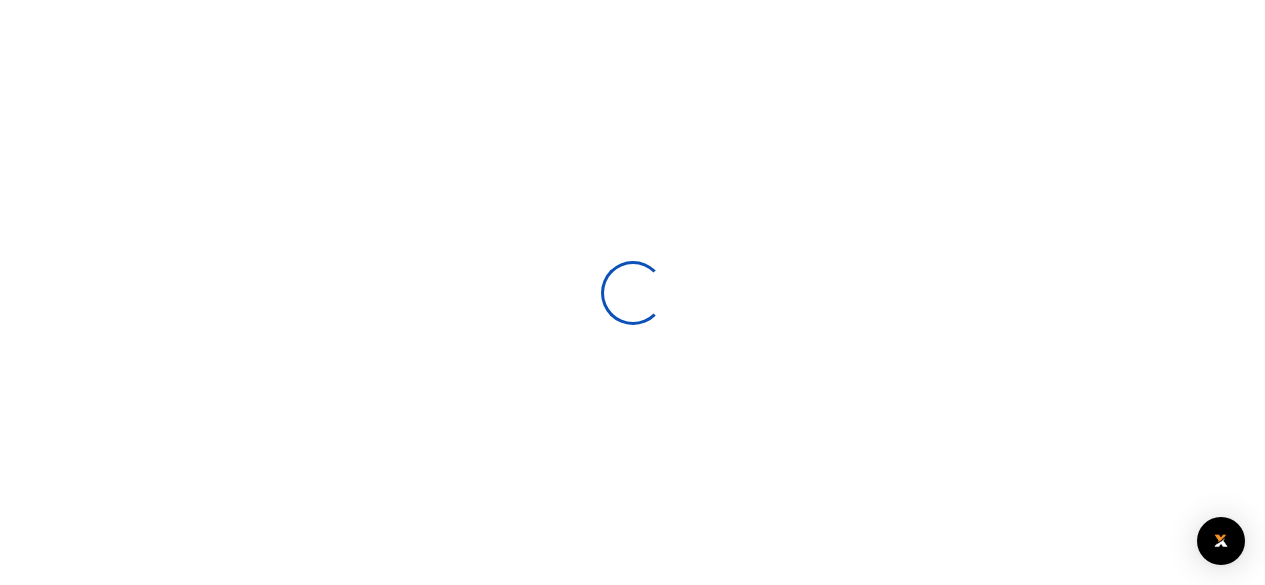 scroll, scrollTop: 0, scrollLeft: 0, axis: both 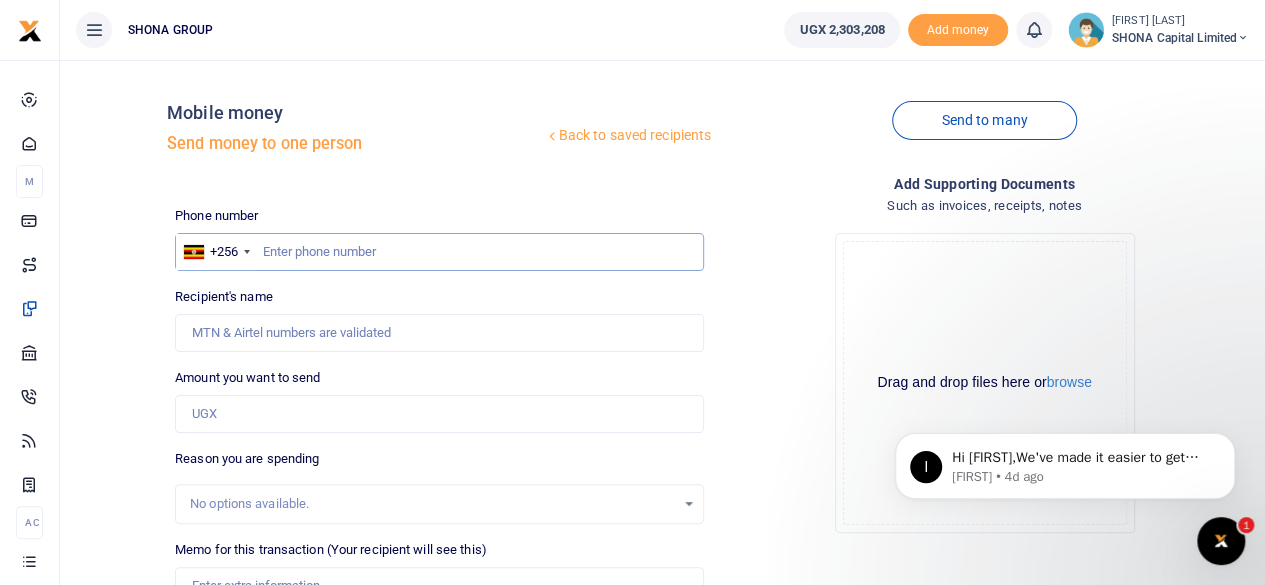 click at bounding box center (439, 252) 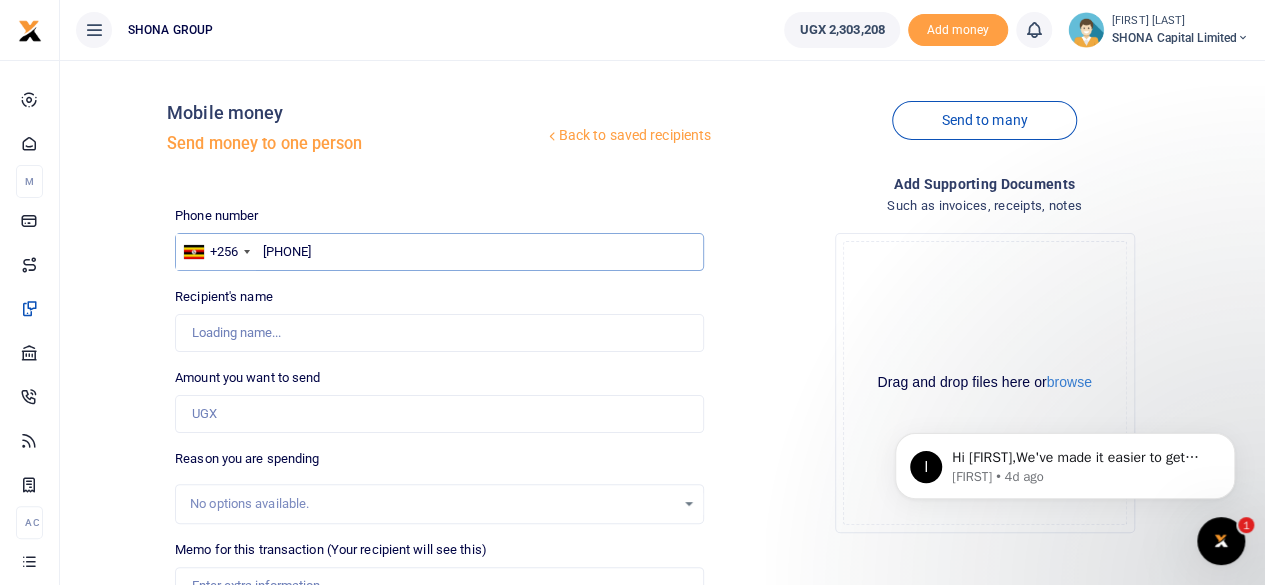 type on "[PHONE]" 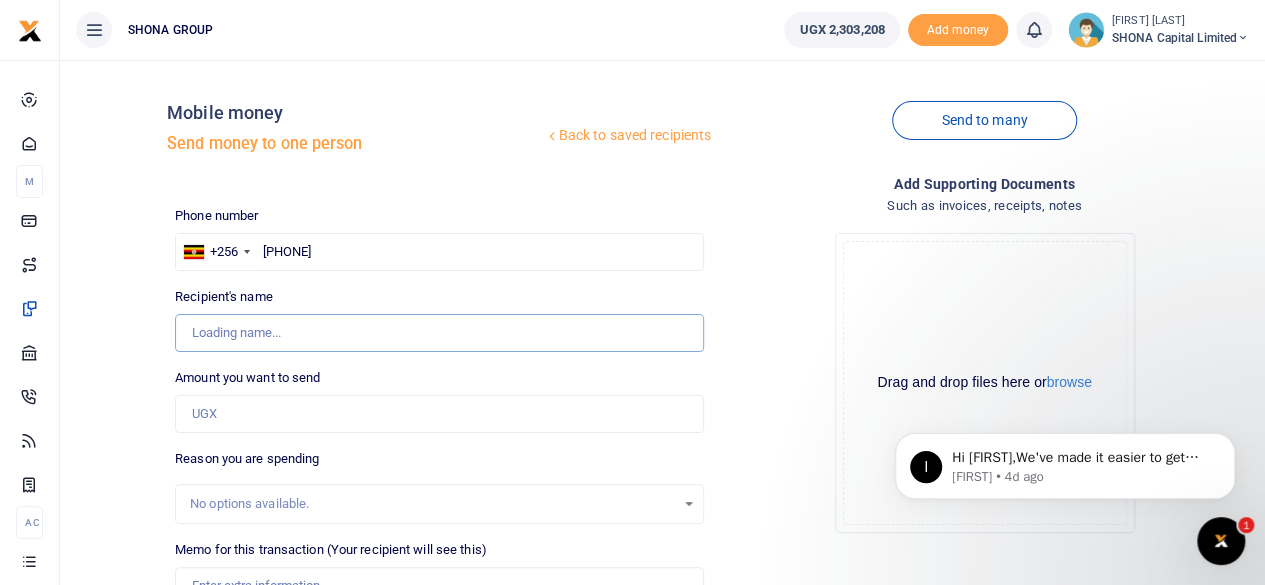 click on "Recipient's name" at bounding box center (439, 333) 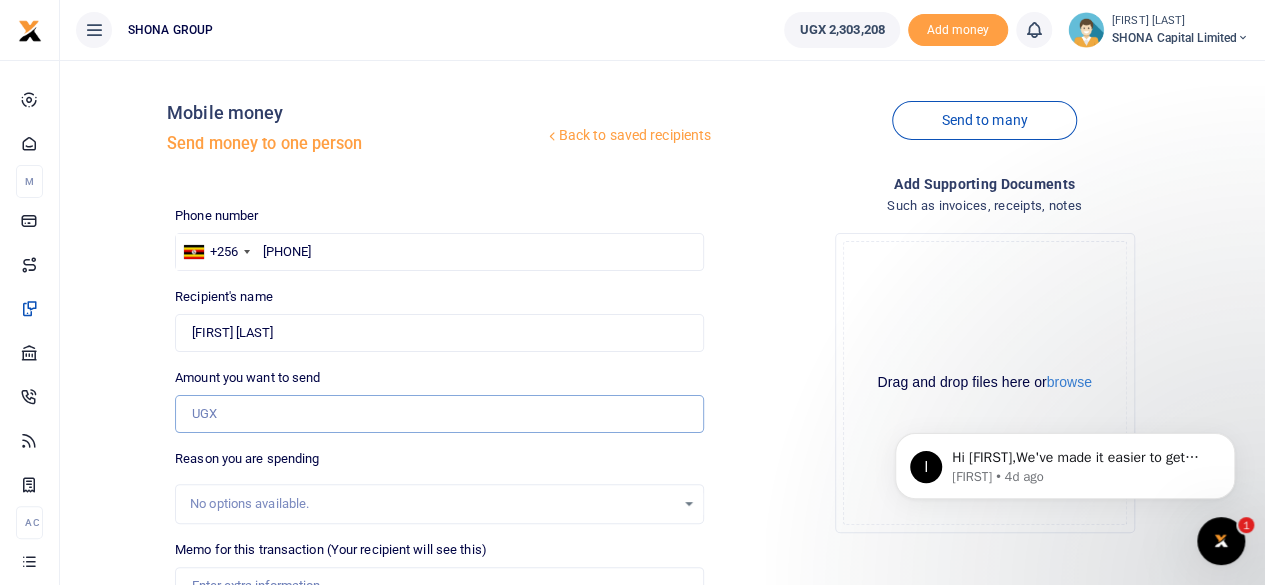 click on "Amount you want to send" at bounding box center (439, 414) 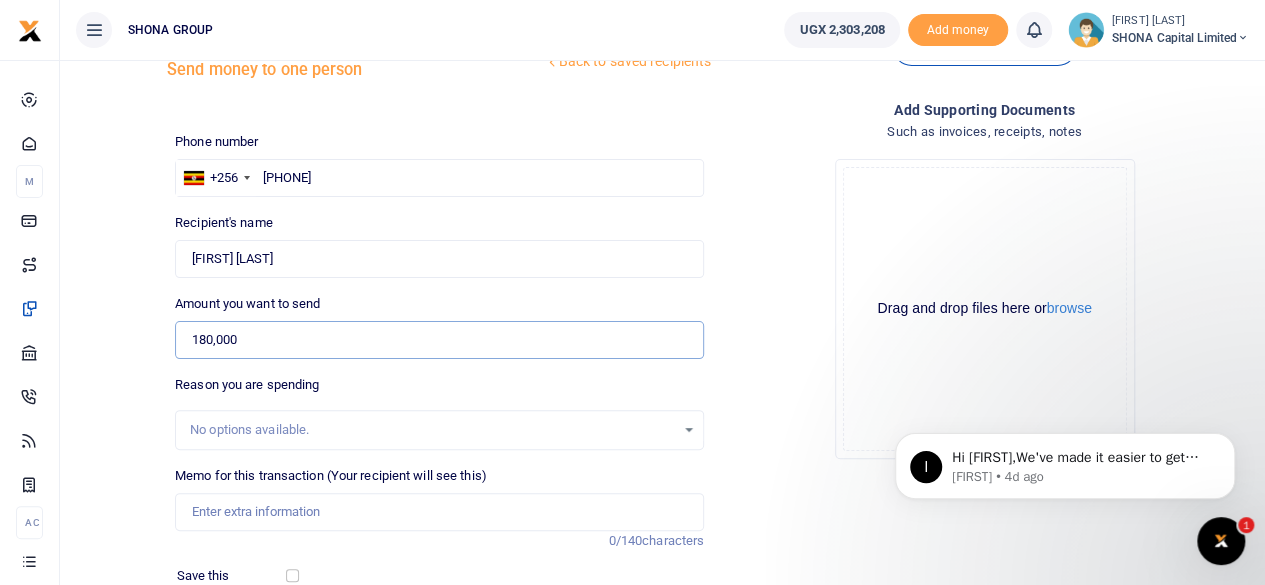 scroll, scrollTop: 200, scrollLeft: 0, axis: vertical 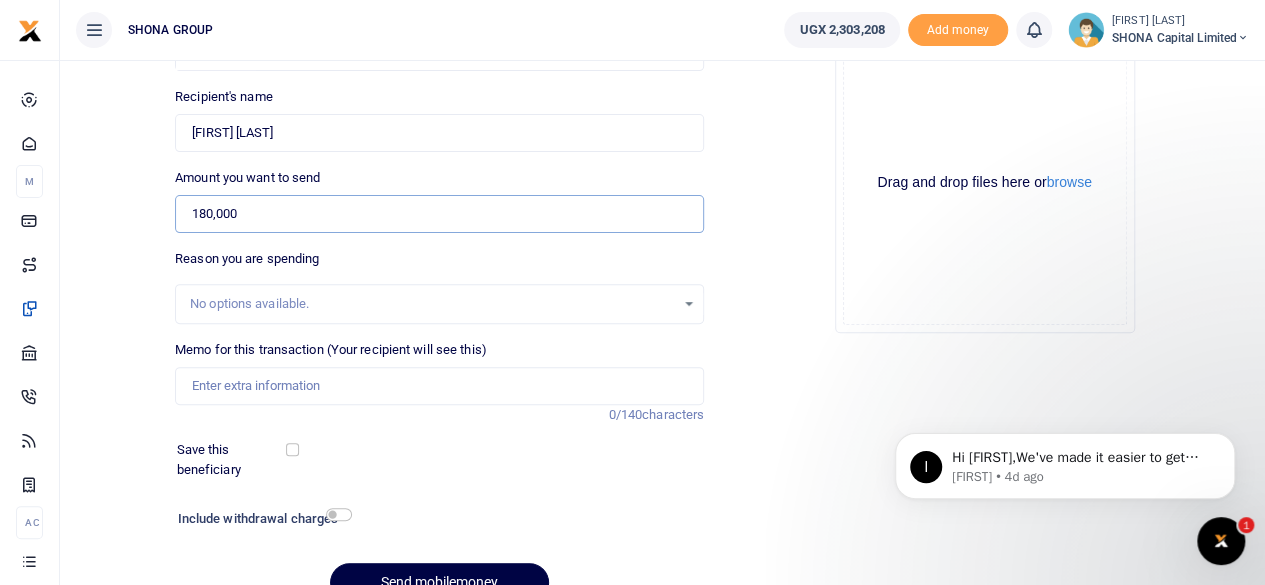 type on "180,000" 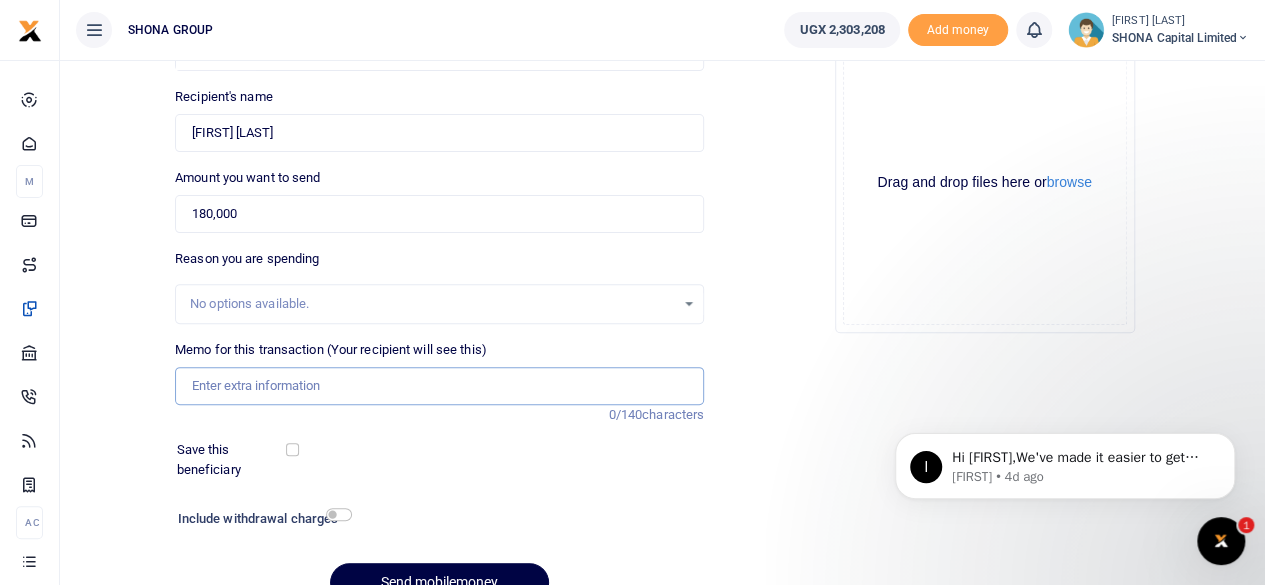 click on "Memo for this transaction (Your recipient will see this)" at bounding box center [439, 386] 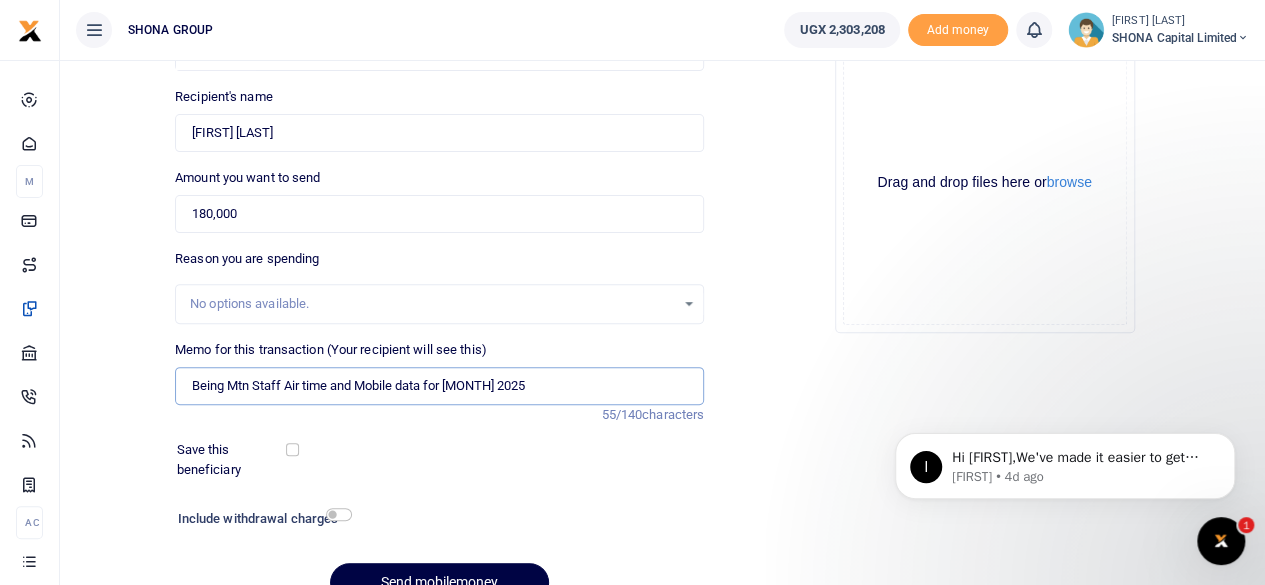 click on "Being Mtn Staff Air time and Mobile data for [MONTH] 2025" at bounding box center [439, 386] 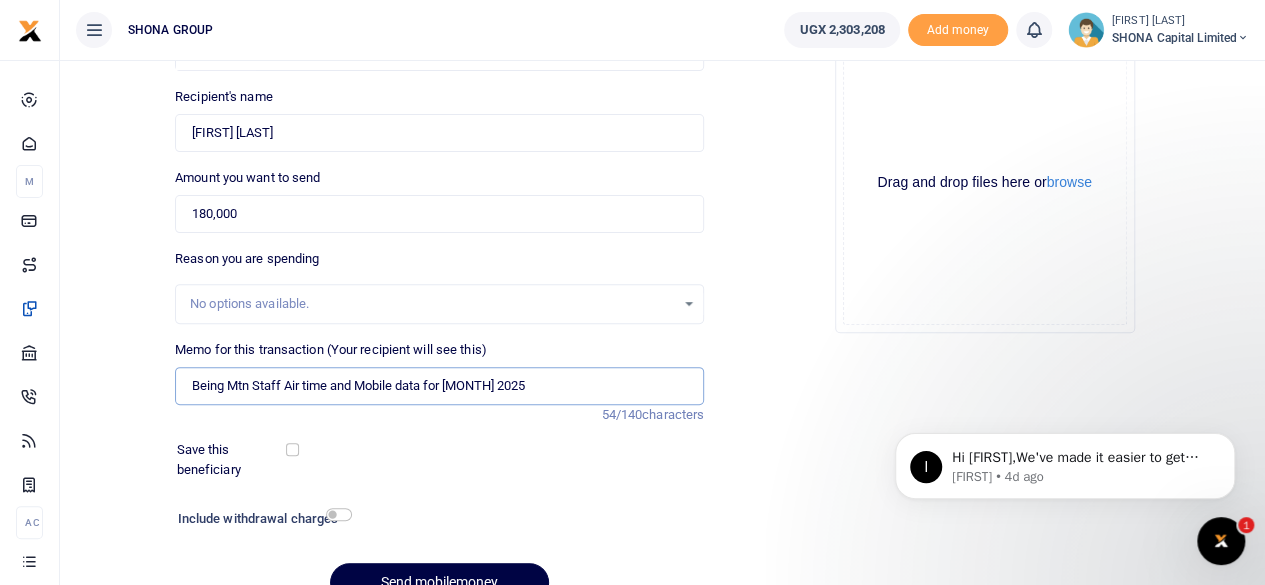 click on "Being Mtn Staff Air time and Mobile data for [MONTH] 2025" at bounding box center [439, 386] 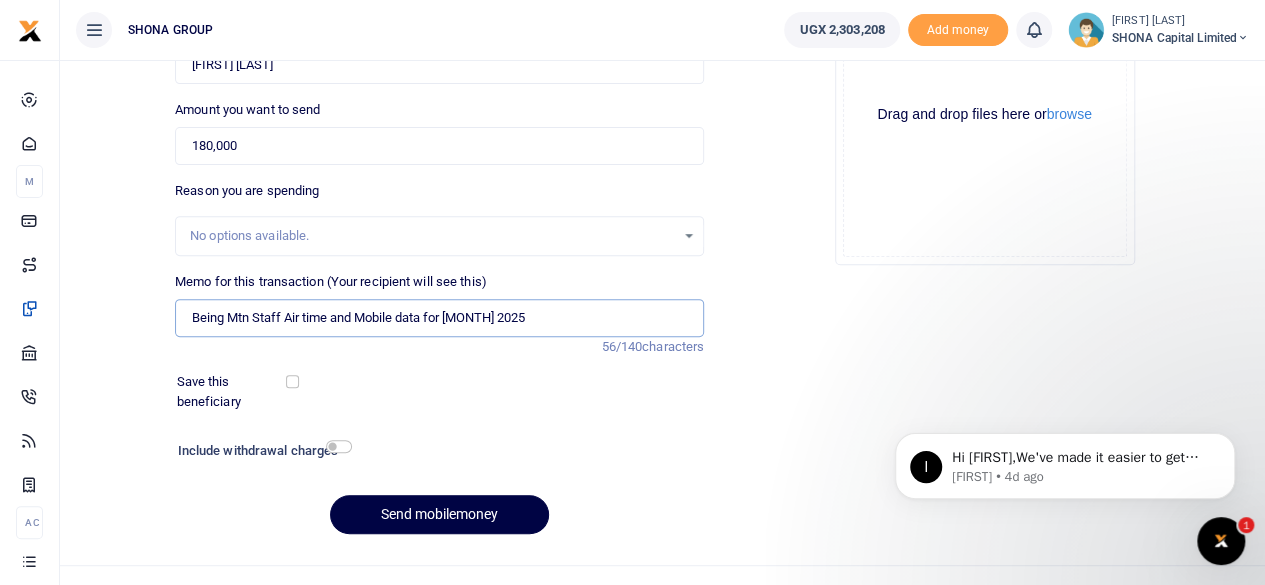 scroll, scrollTop: 298, scrollLeft: 0, axis: vertical 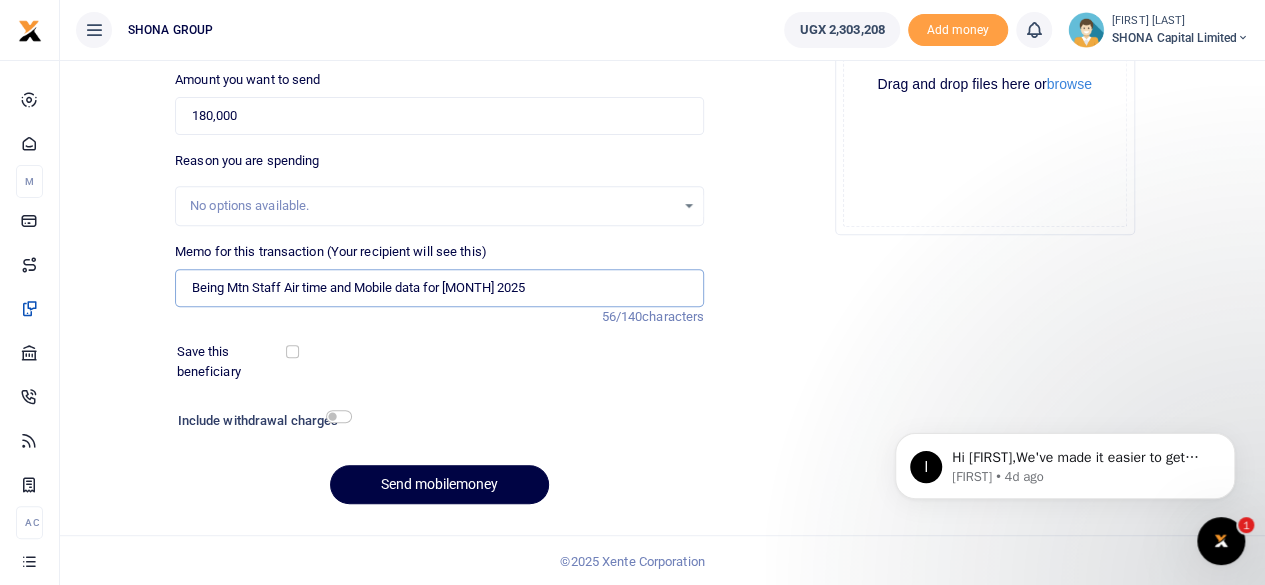 type on "Being Mtn Staff Air time and Mobile data for [MONTH] 2025" 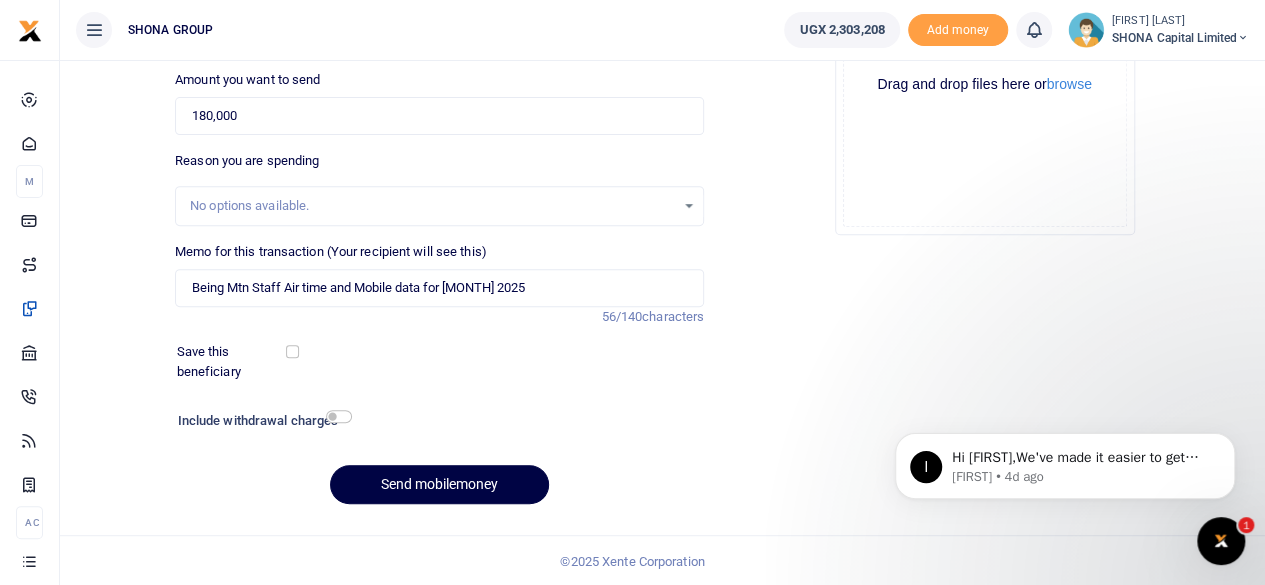 click on "Save this beneficiary" at bounding box center [233, 361] 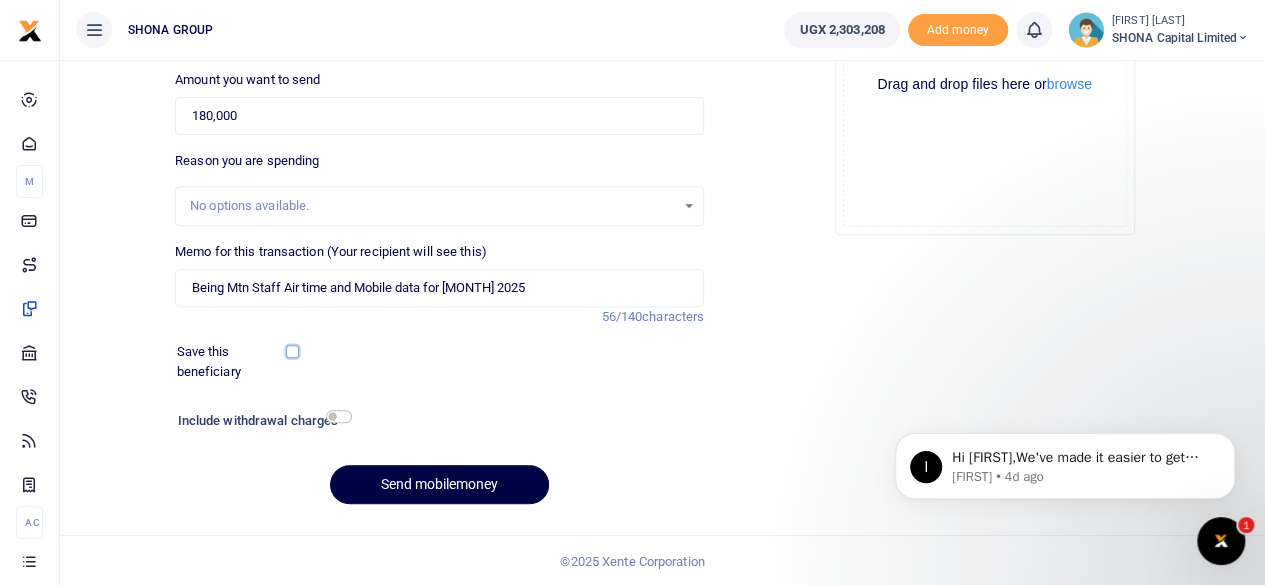 click at bounding box center (292, 351) 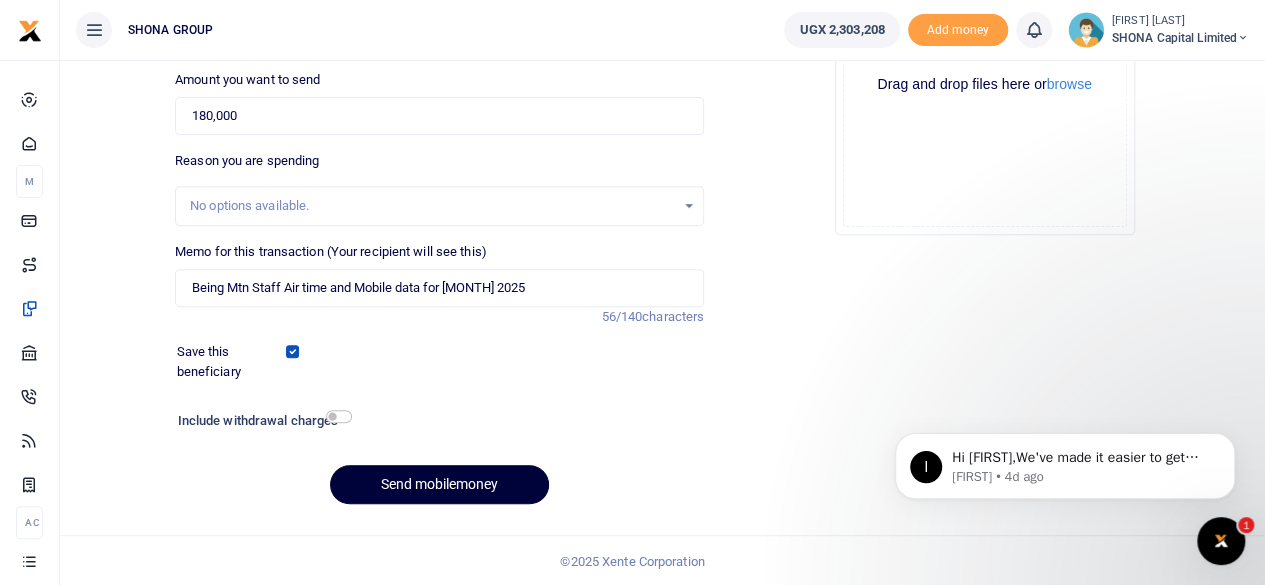 click on "Send mobilemoney" at bounding box center (439, 484) 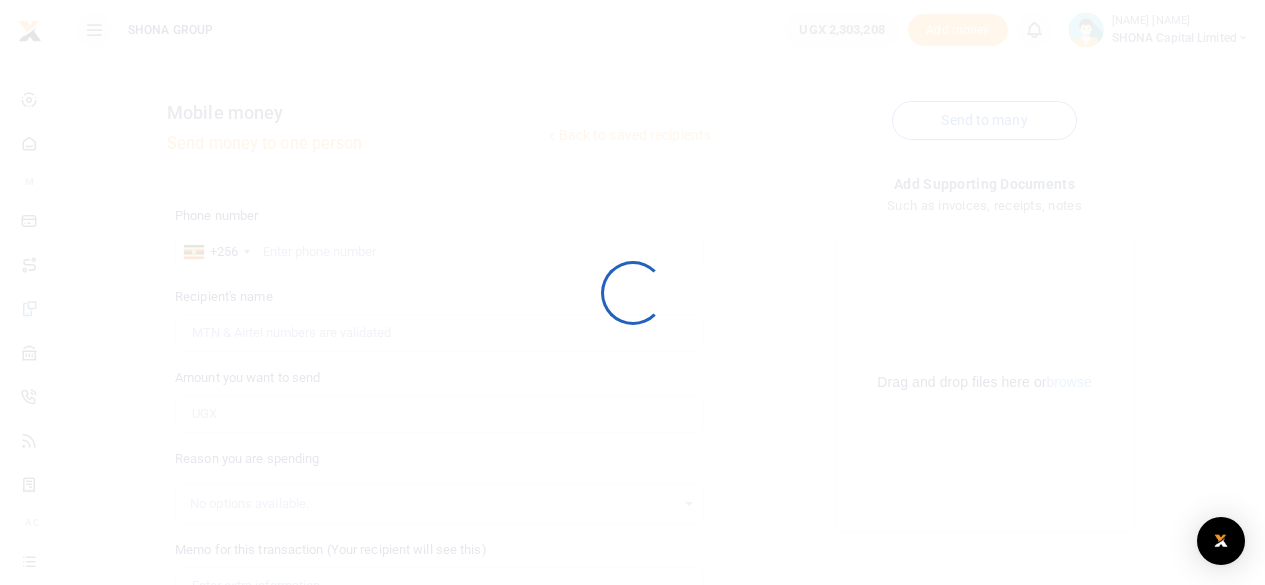 scroll, scrollTop: 297, scrollLeft: 0, axis: vertical 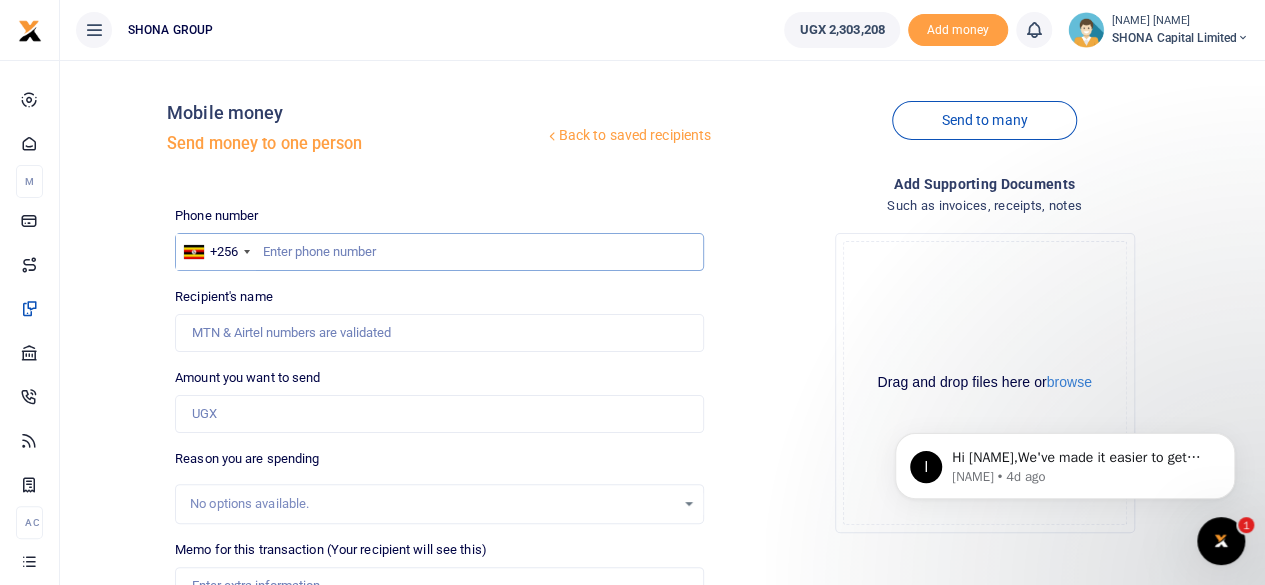 click at bounding box center (439, 252) 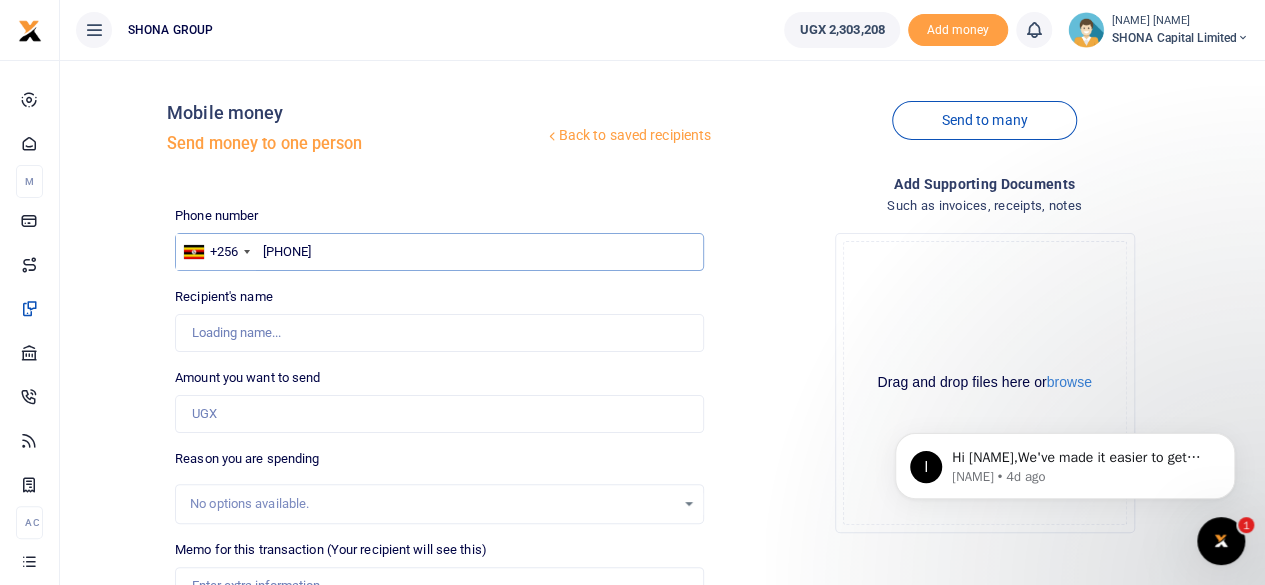 type on "0705555341" 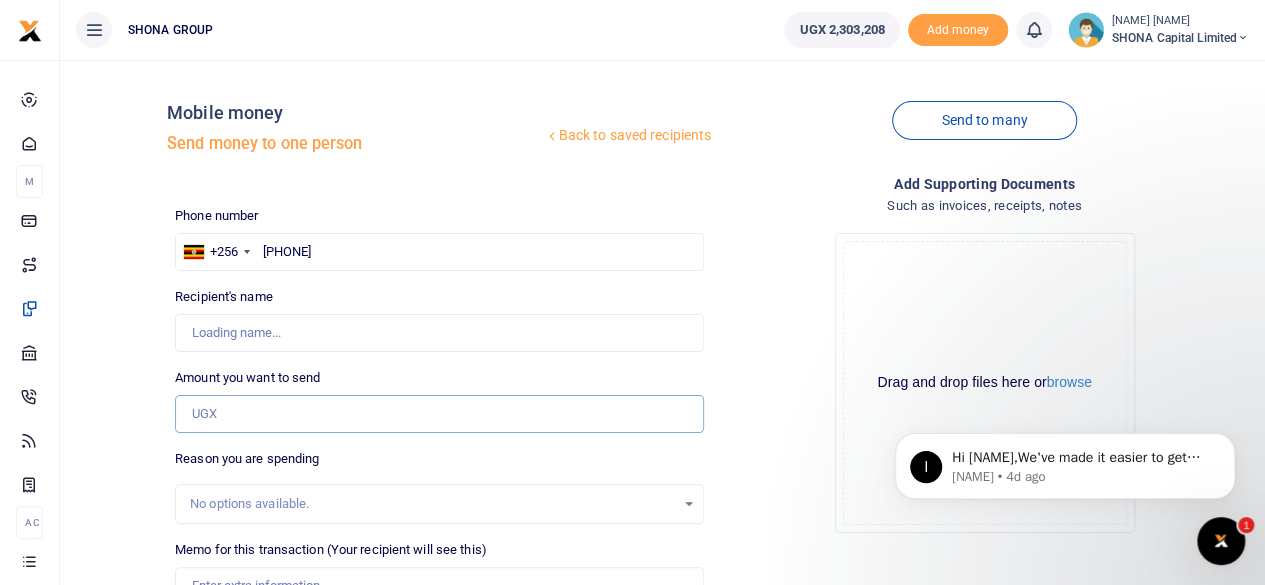 click on "Amount you want to send" at bounding box center [439, 414] 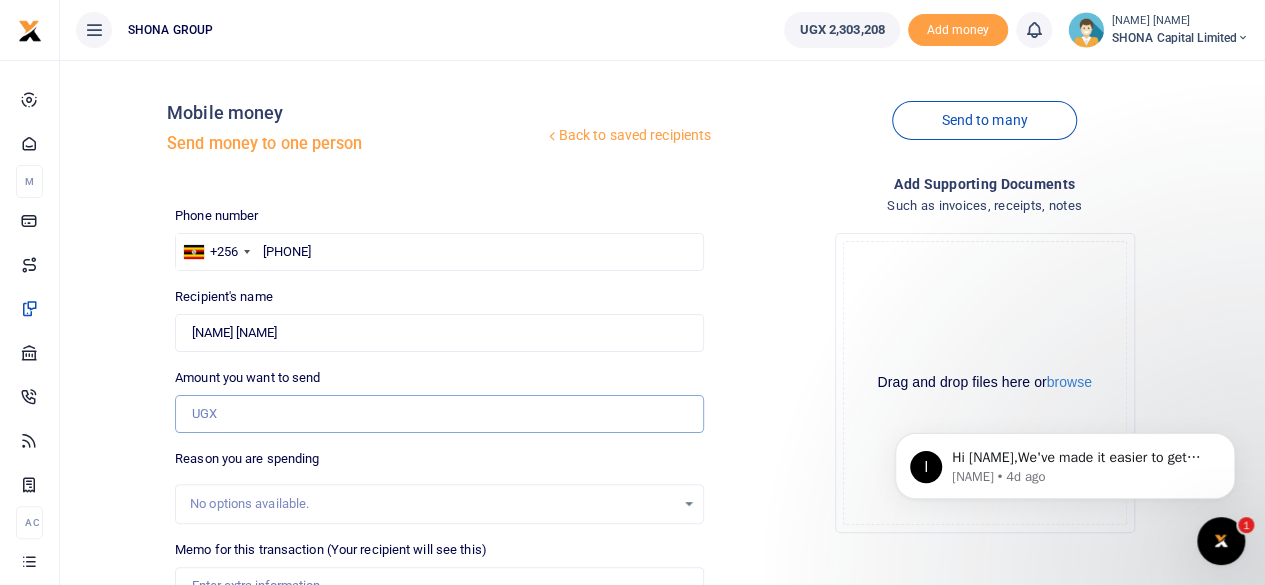 type on "420,000" 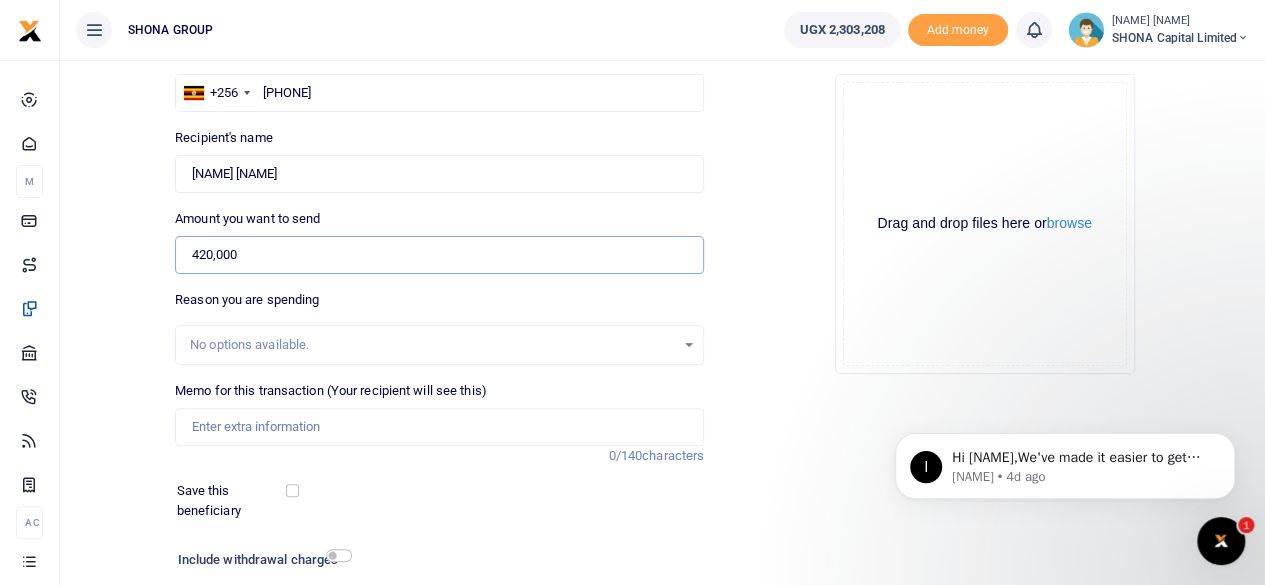 scroll, scrollTop: 200, scrollLeft: 0, axis: vertical 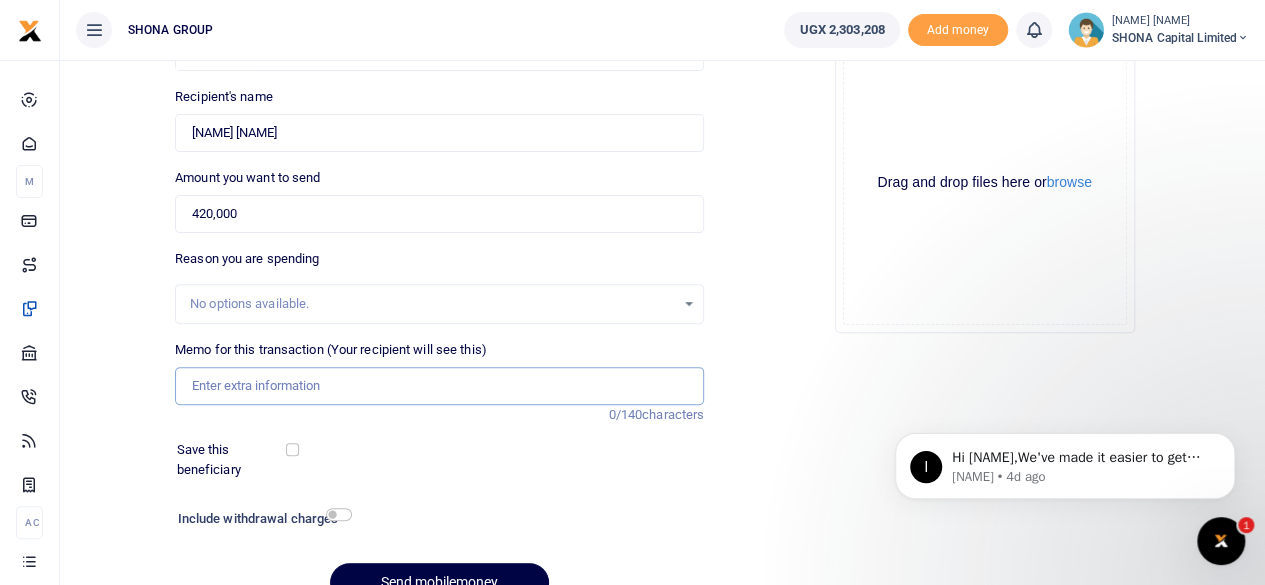 click on "Memo for this transaction (Your recipient will see this)" at bounding box center [439, 386] 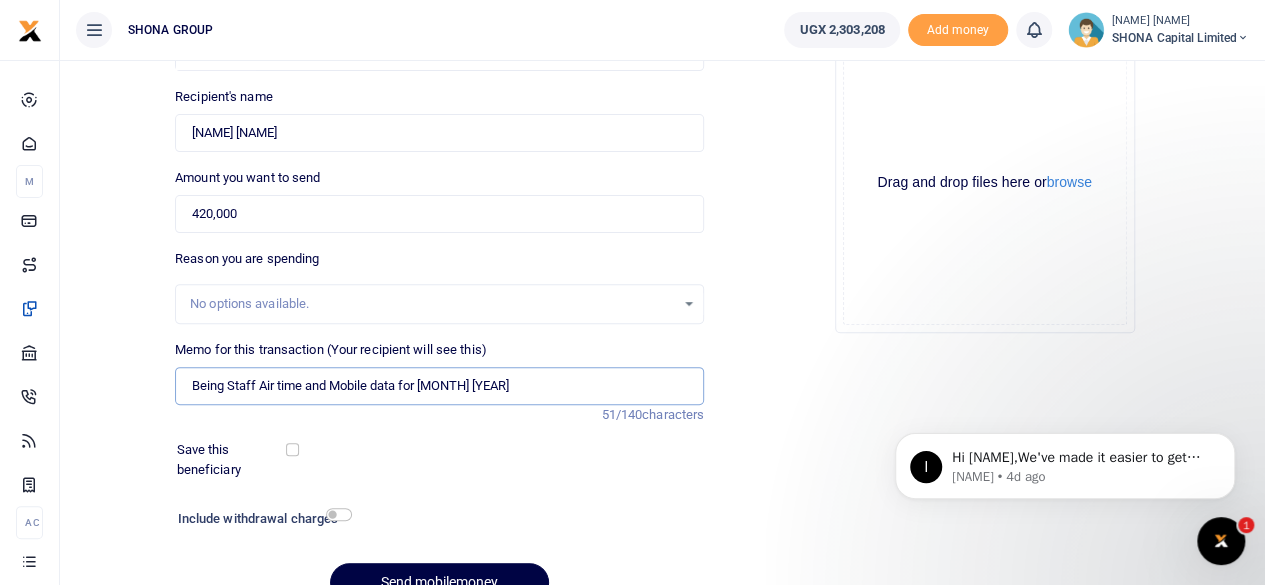 click on "Being Staff Air time and Mobile data for March 2025" at bounding box center (439, 386) 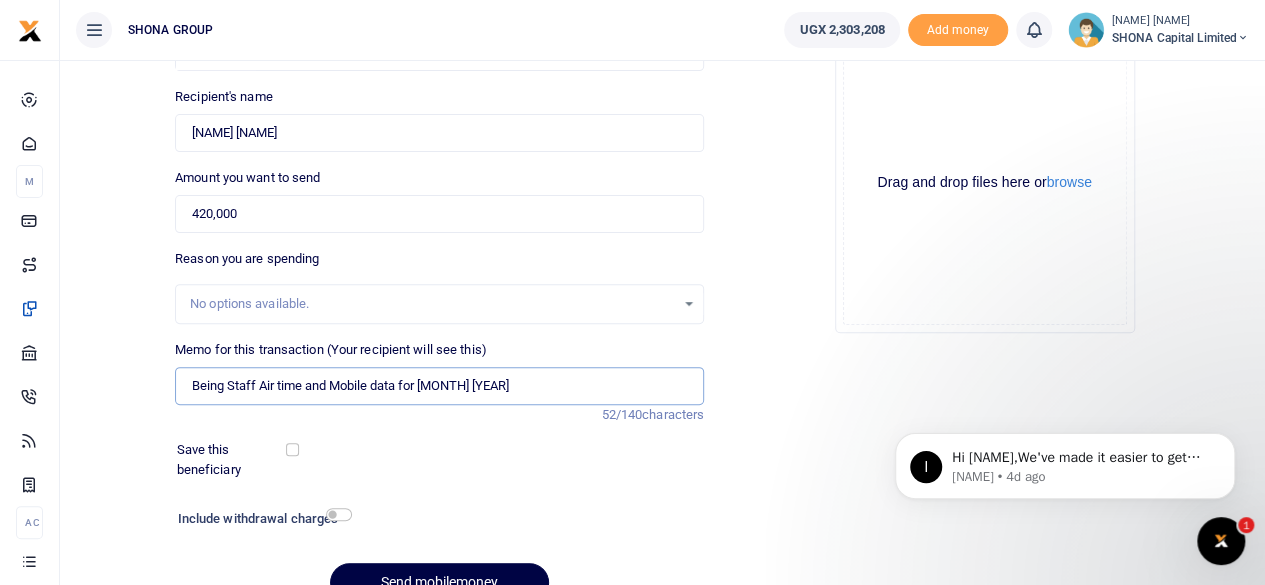 click on "Being Staff Air time and Mobile data for August 2025" at bounding box center [439, 386] 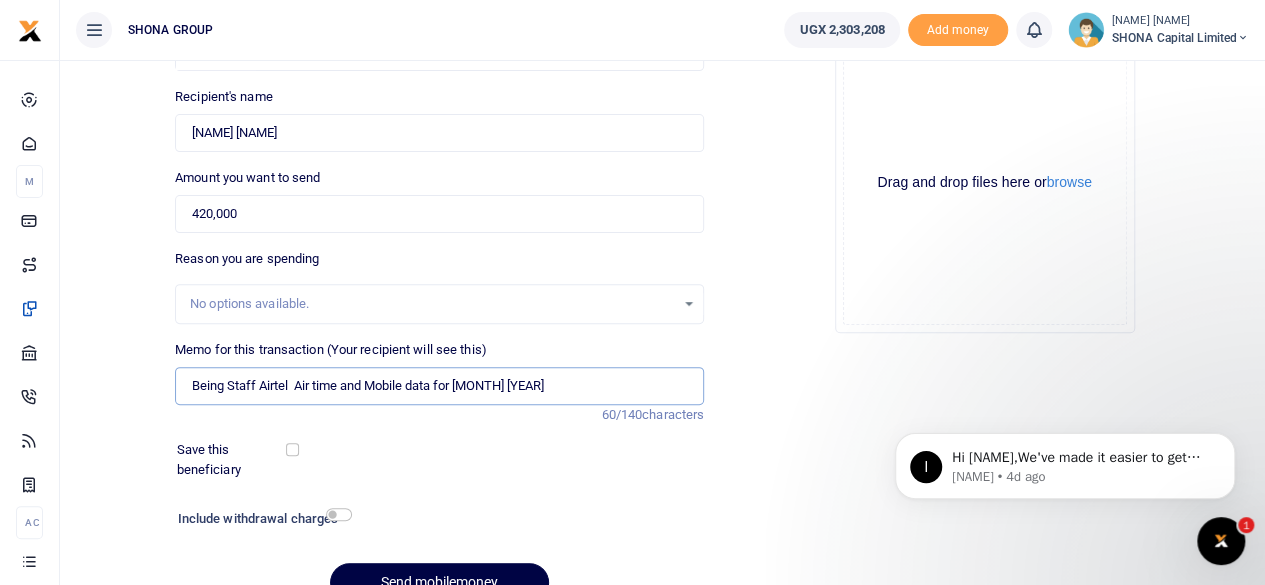 click on "Being Staff Airtel  Air time and Mobile data for August 2025" at bounding box center (439, 386) 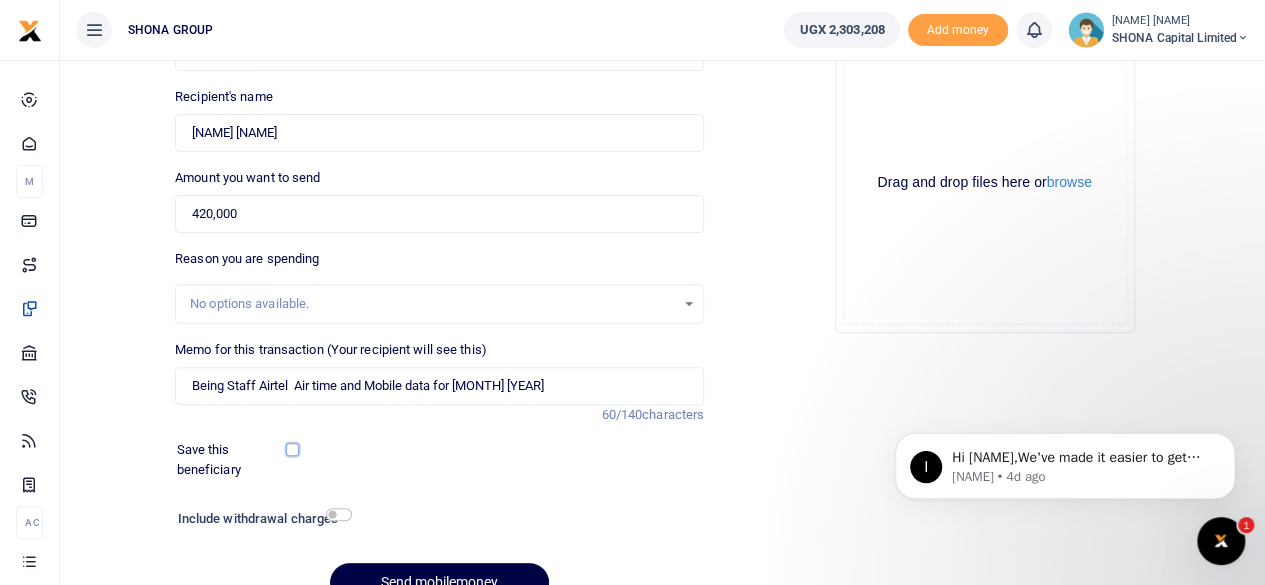 click at bounding box center [292, 449] 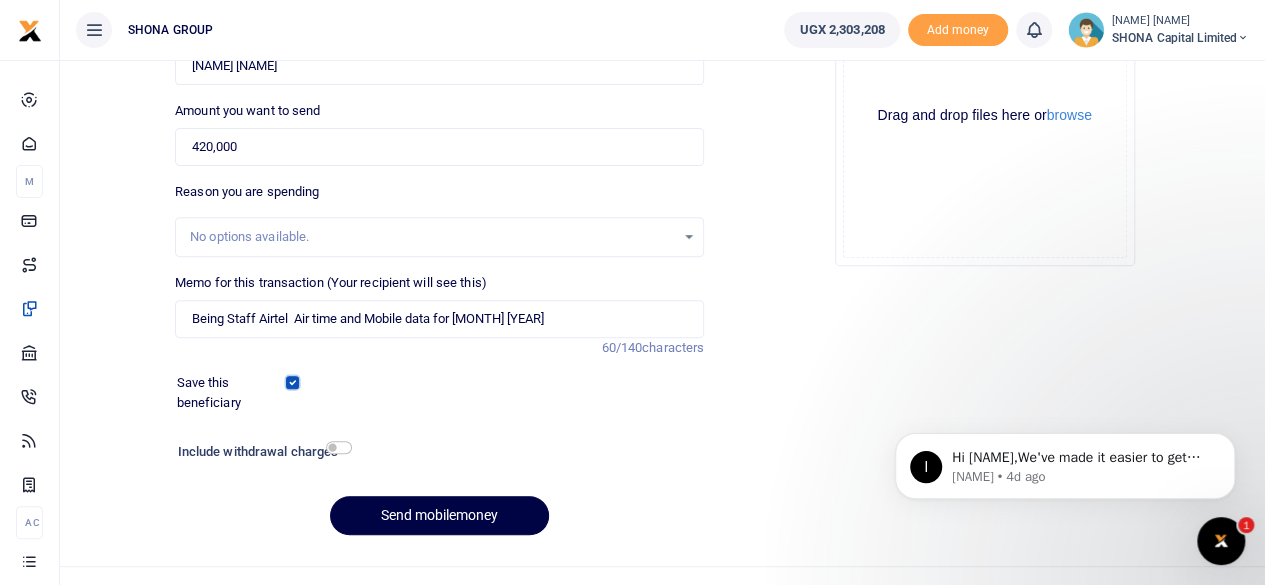 scroll, scrollTop: 298, scrollLeft: 0, axis: vertical 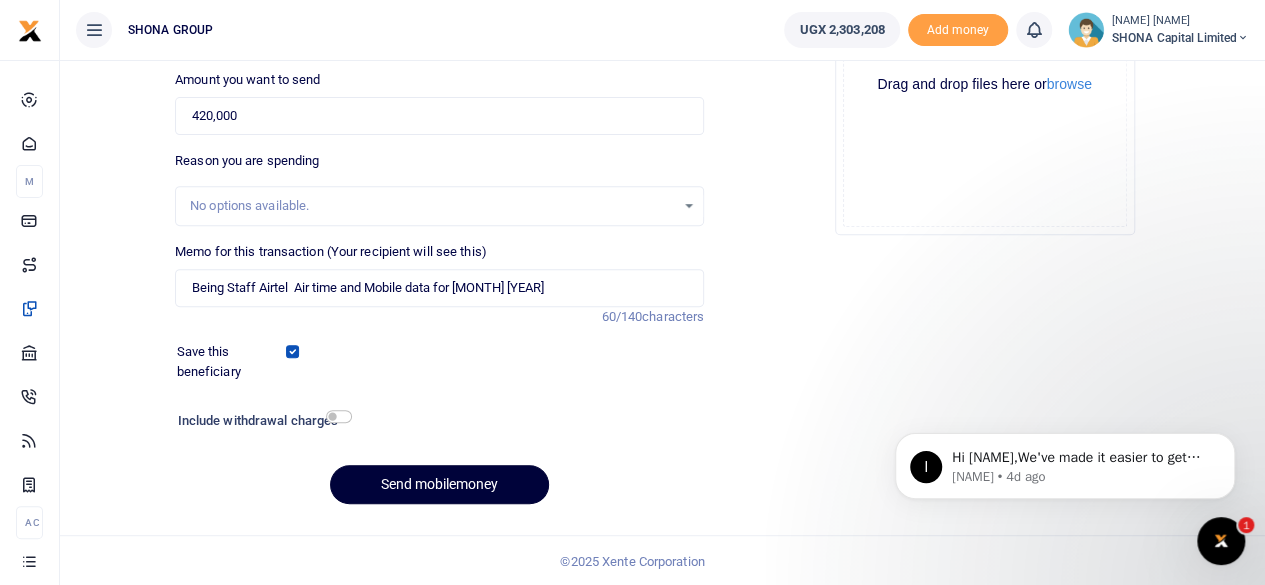 click on "Send mobilemoney" at bounding box center (439, 484) 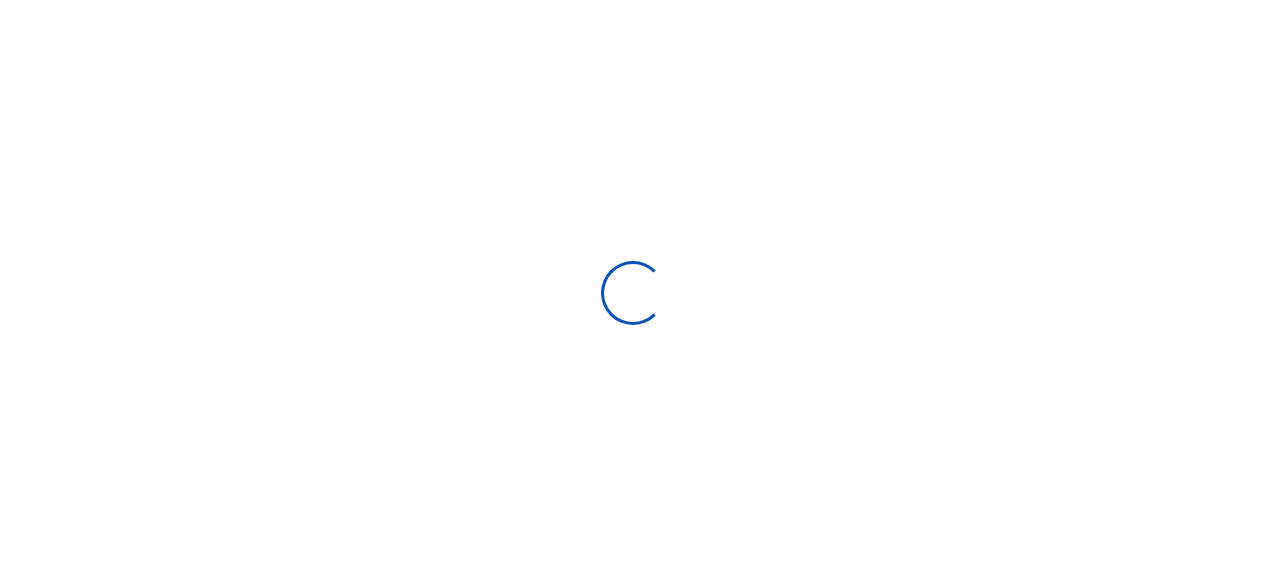 scroll, scrollTop: 297, scrollLeft: 0, axis: vertical 